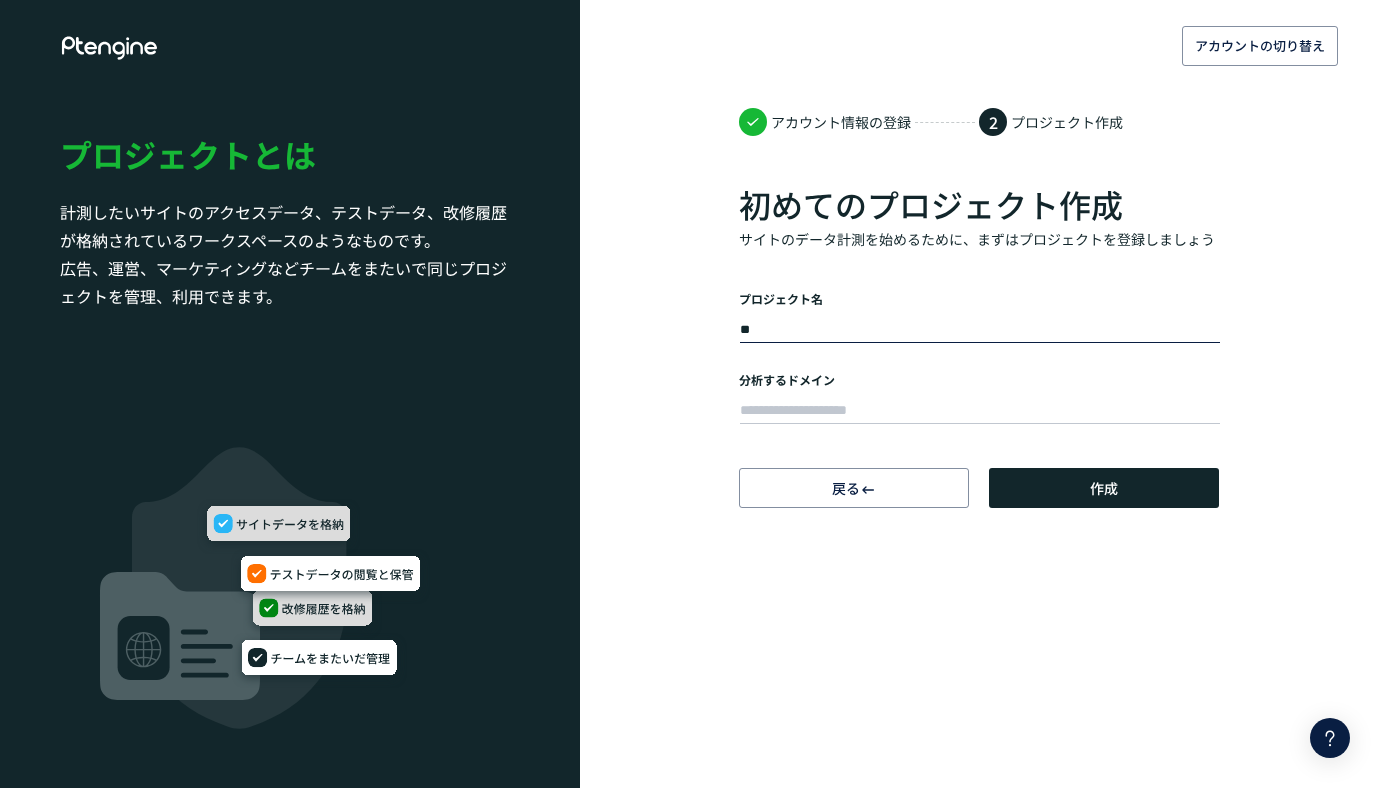 scroll, scrollTop: 0, scrollLeft: 0, axis: both 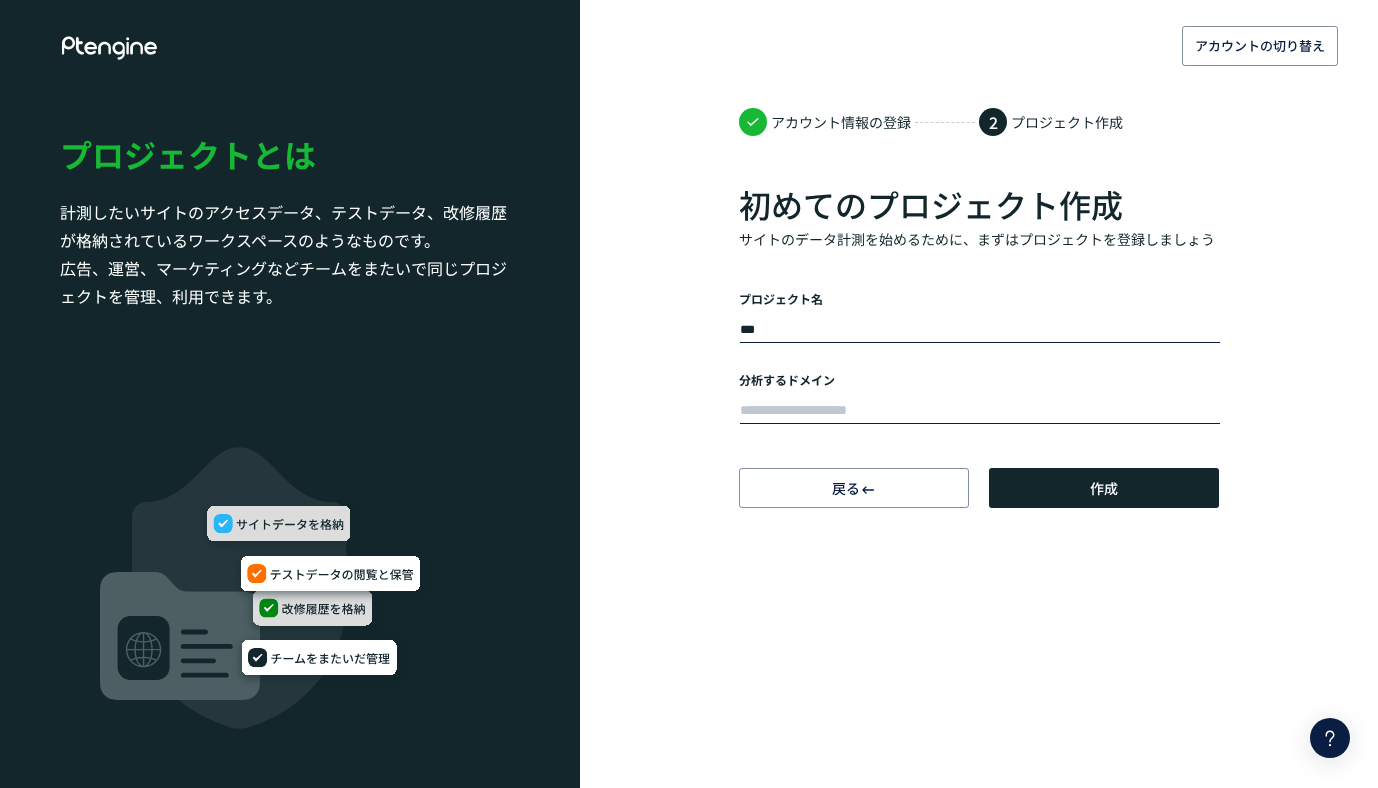 type on "***" 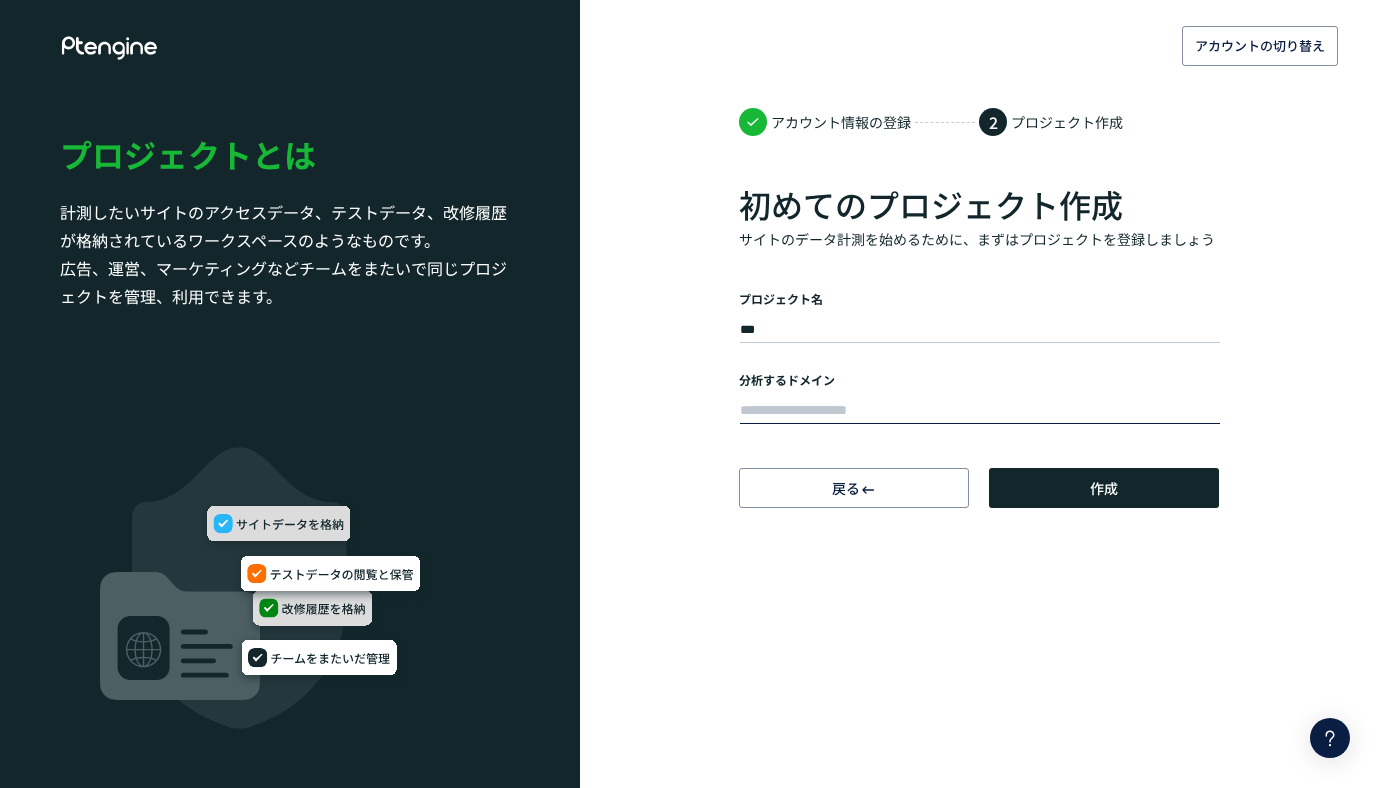 paste on "**********" 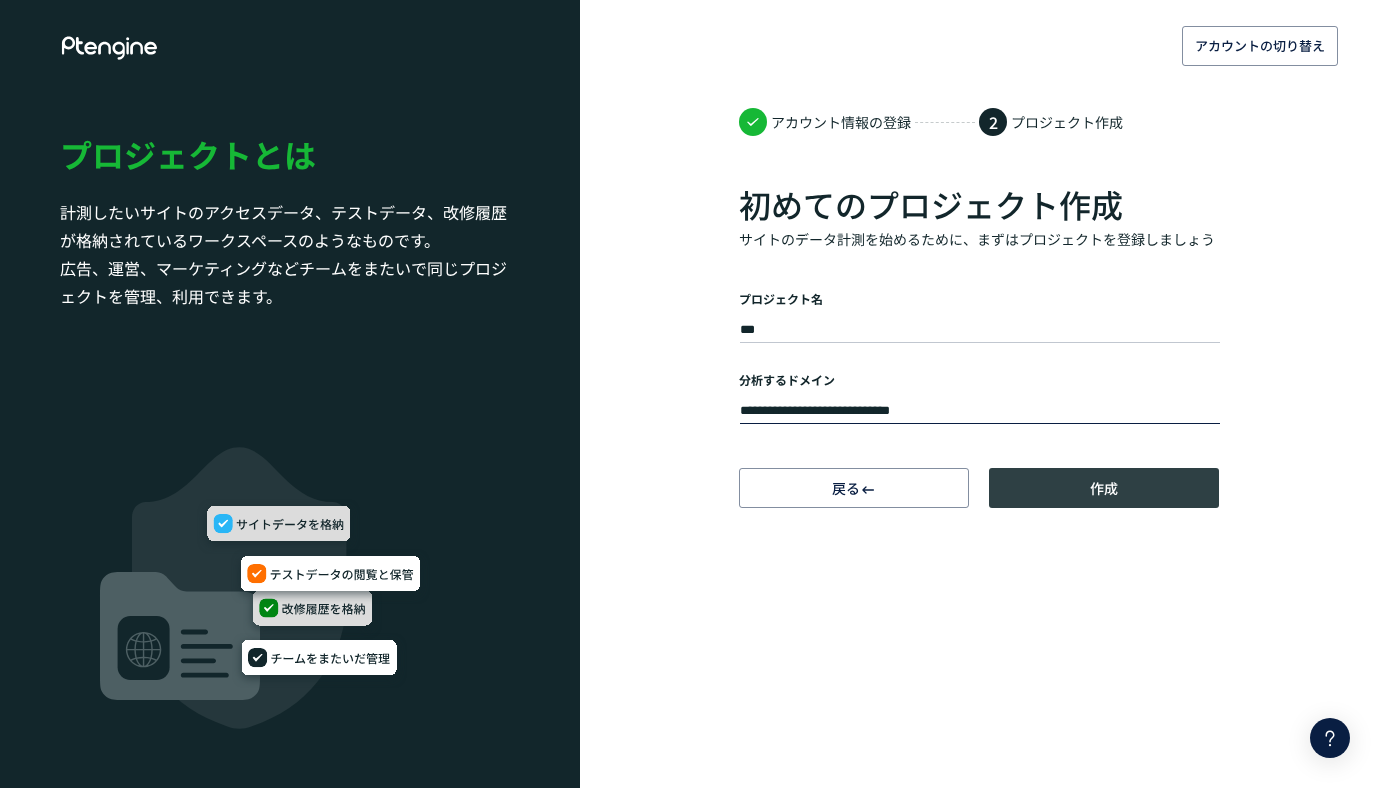 type on "**********" 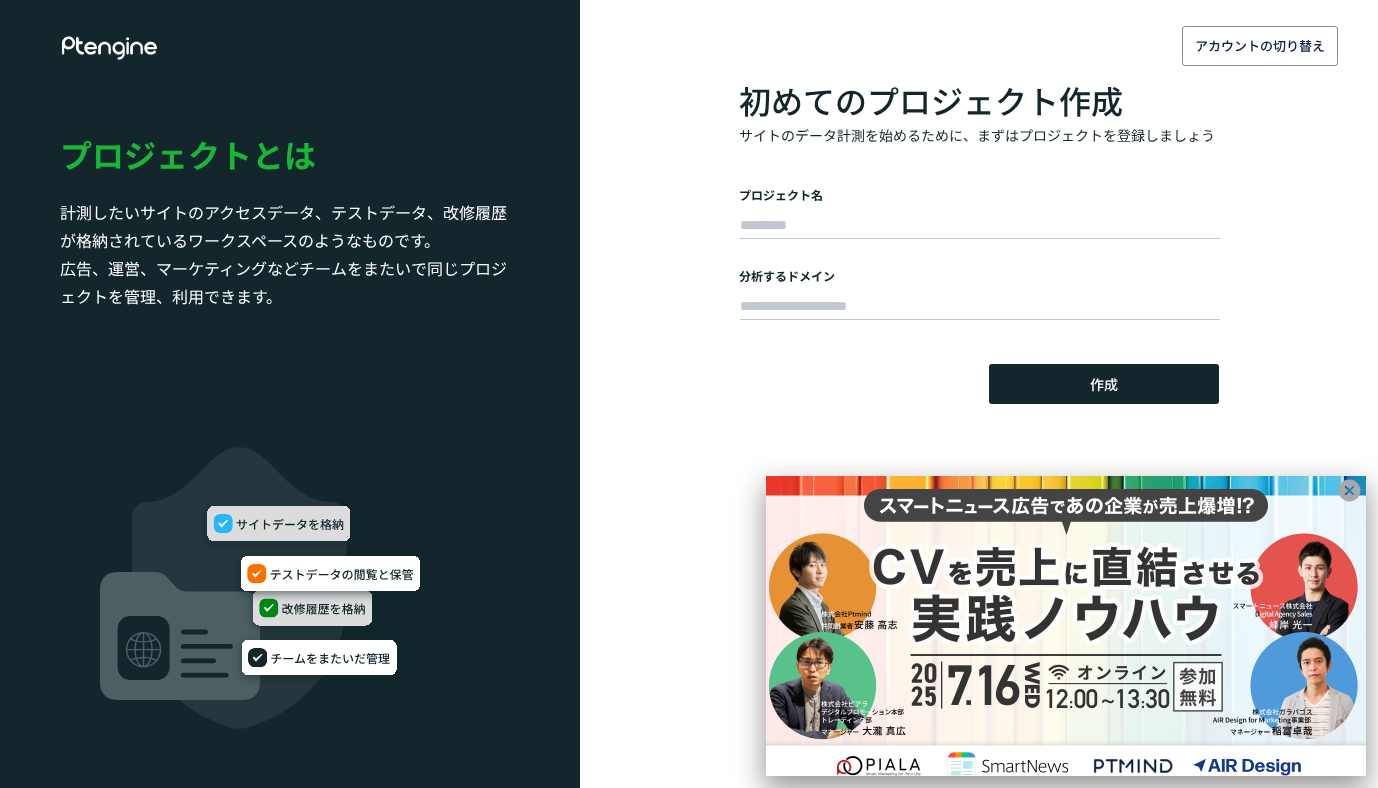 scroll, scrollTop: 0, scrollLeft: 0, axis: both 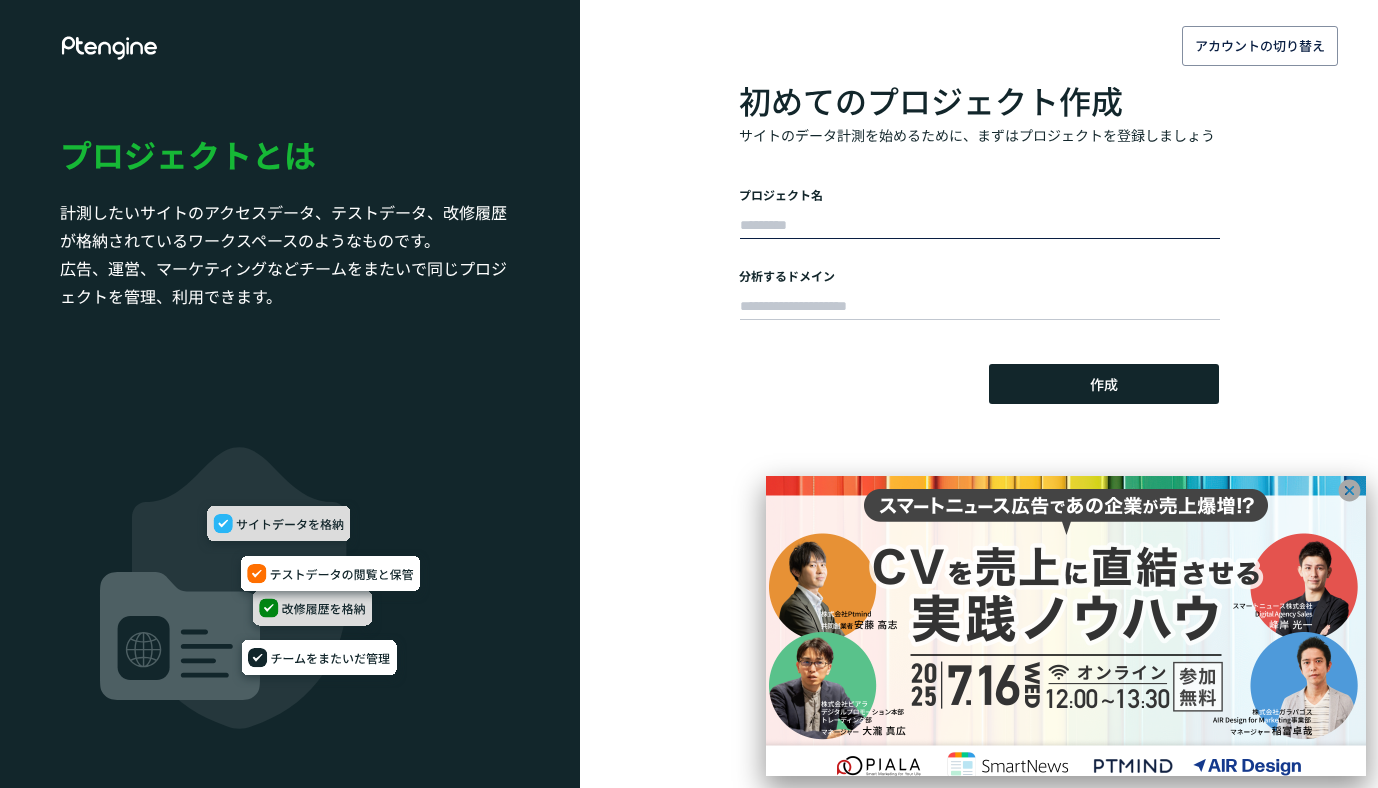 click at bounding box center [980, 226] 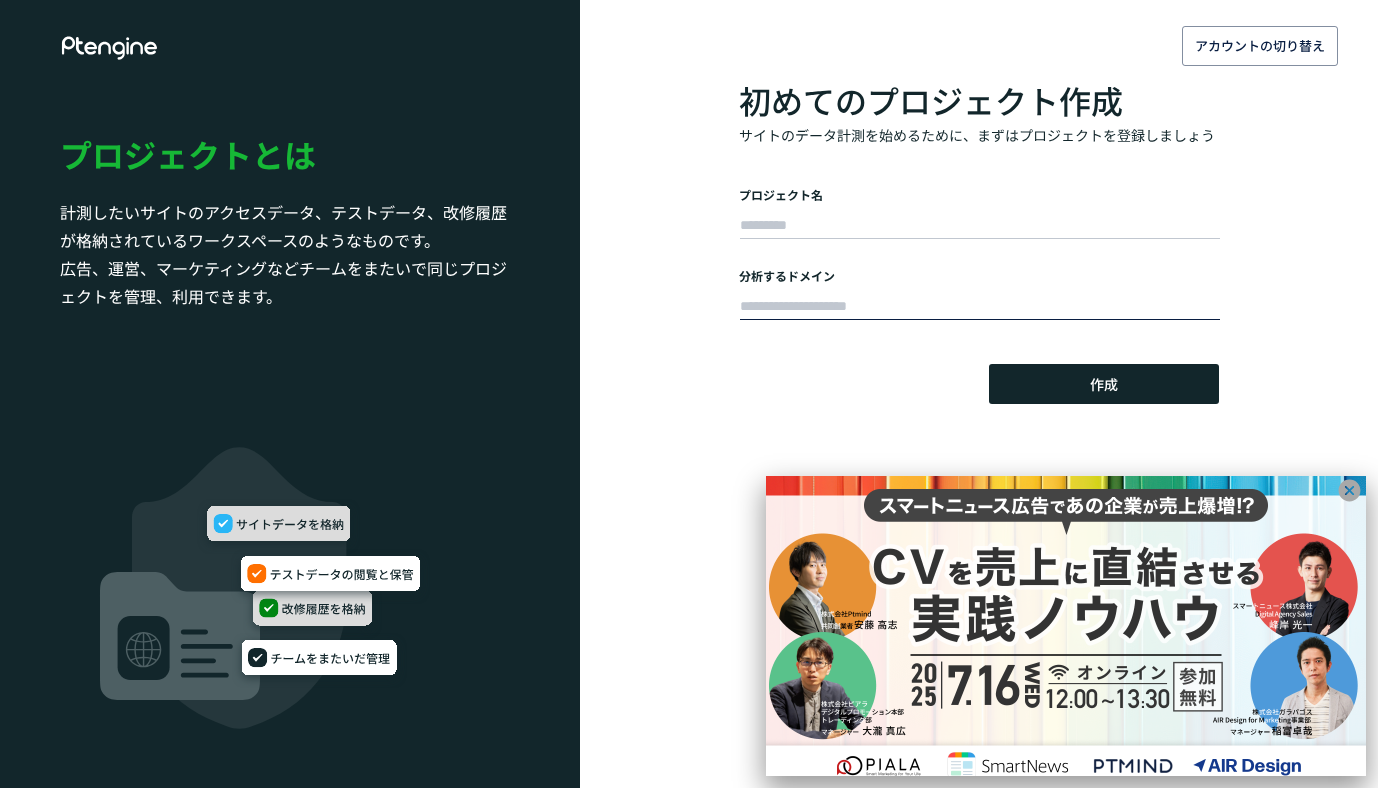 click at bounding box center [980, 307] 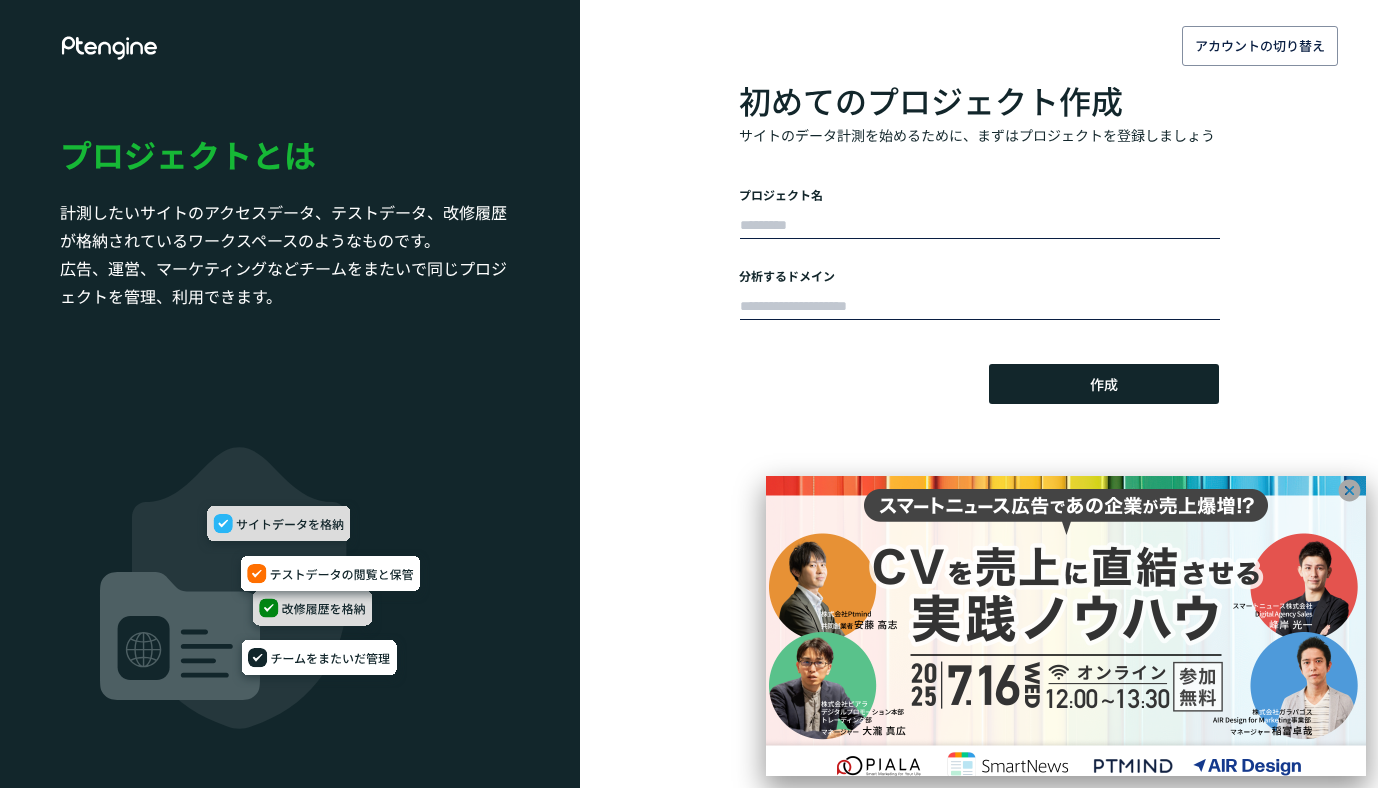 click at bounding box center [980, 226] 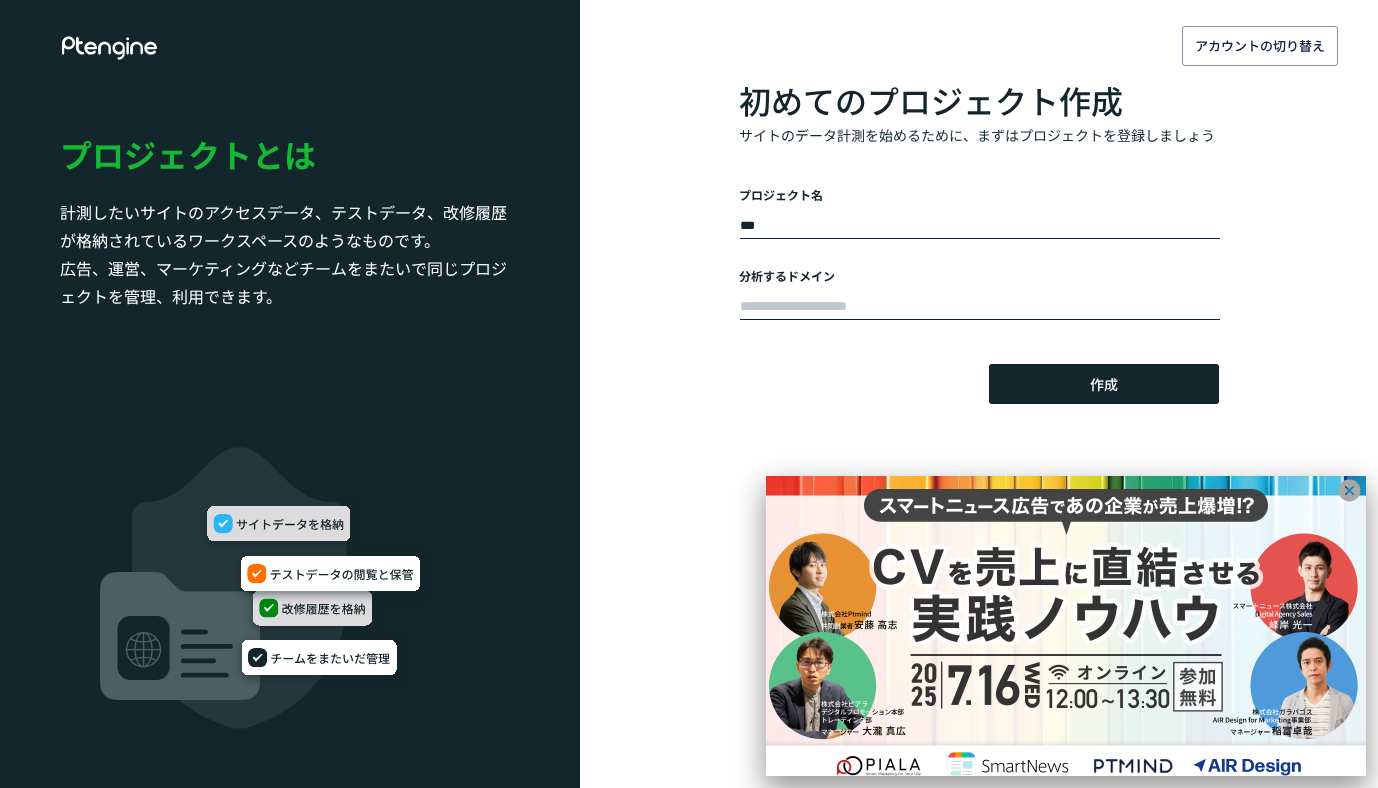 type on "***" 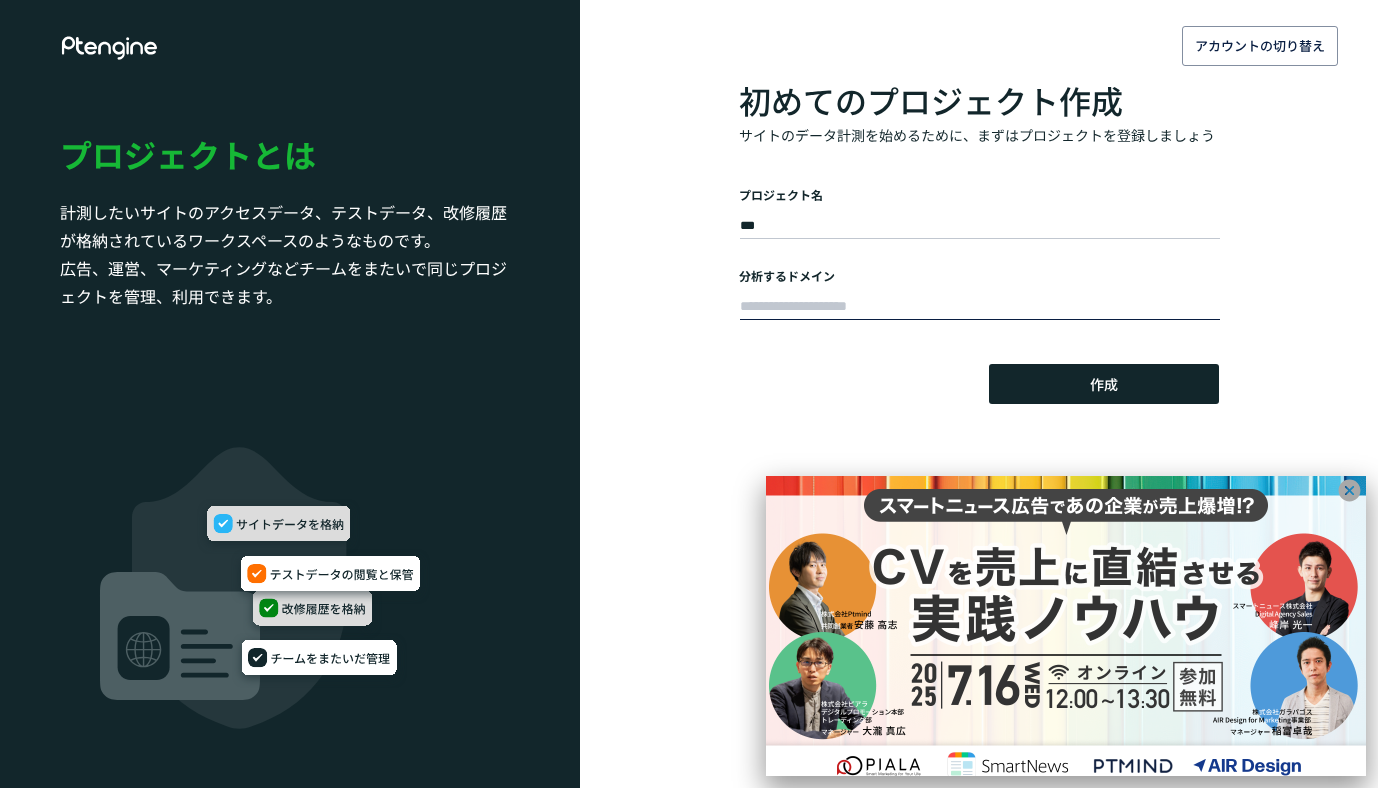 type on "**********" 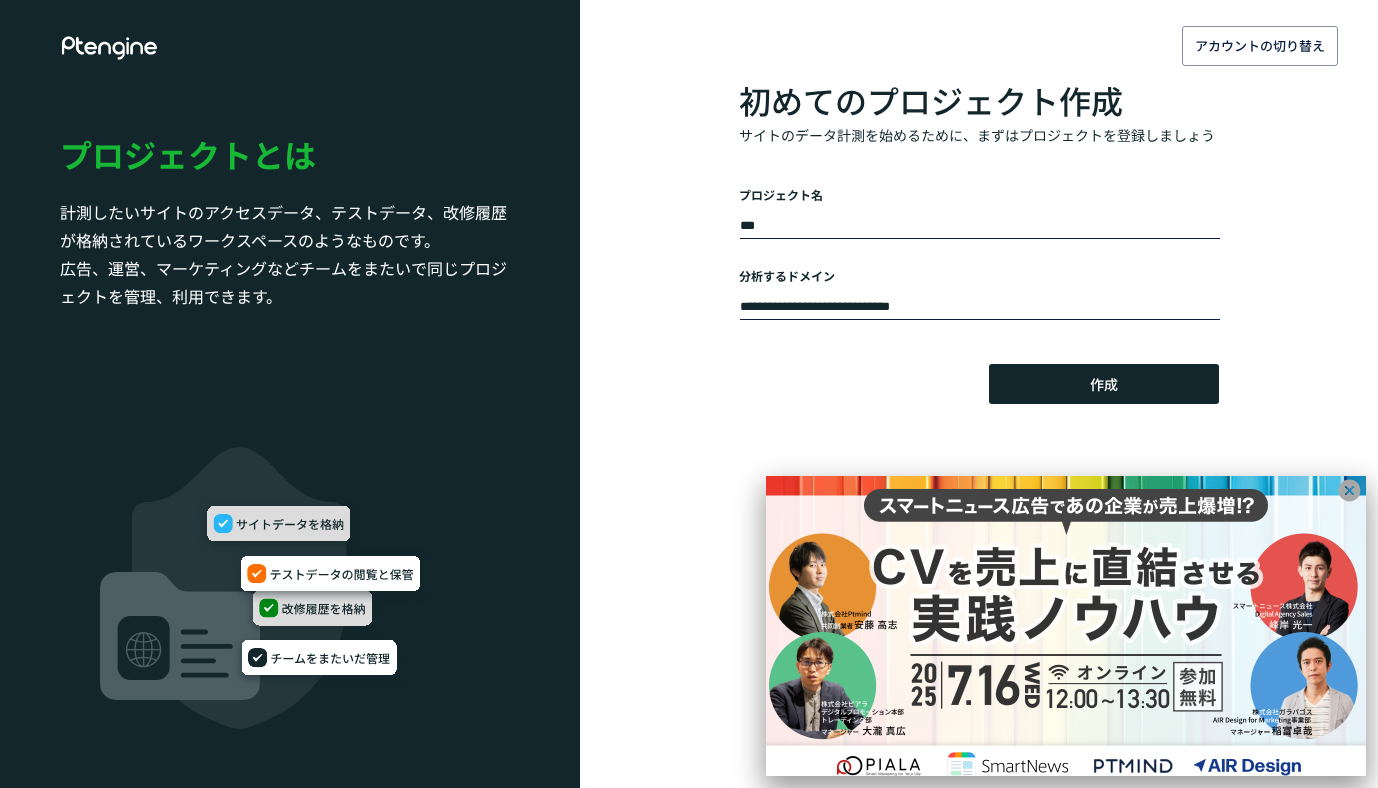 click on "***" at bounding box center (980, 226) 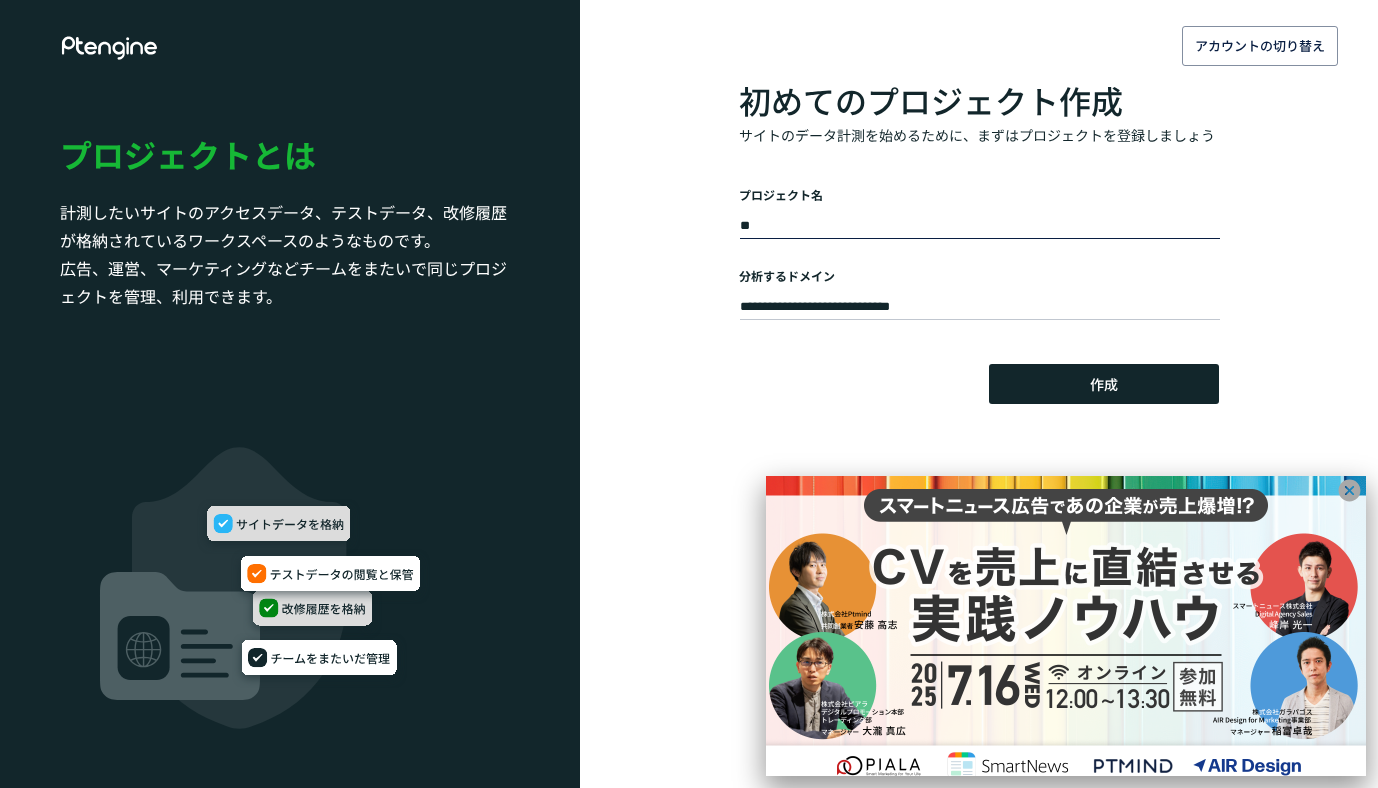 type on "*" 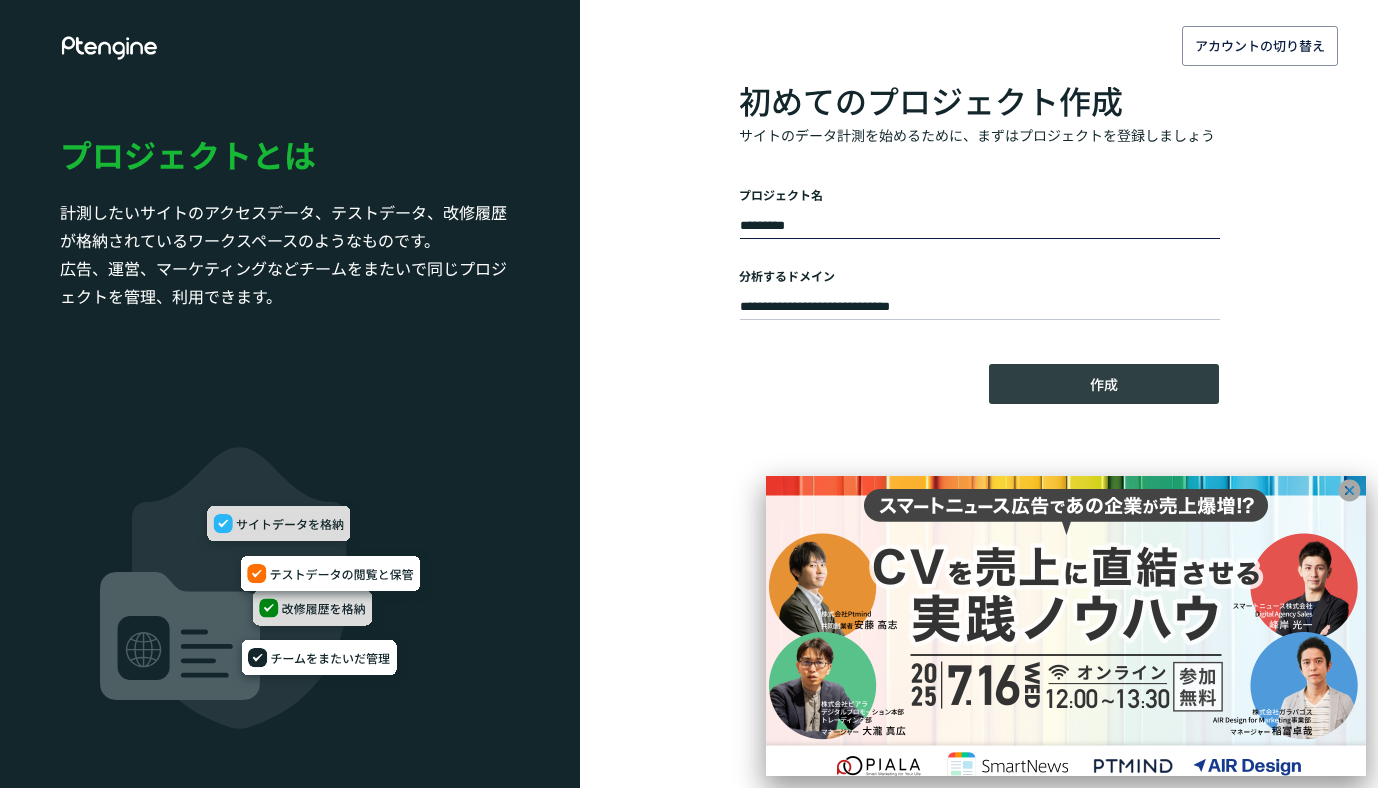 type on "*********" 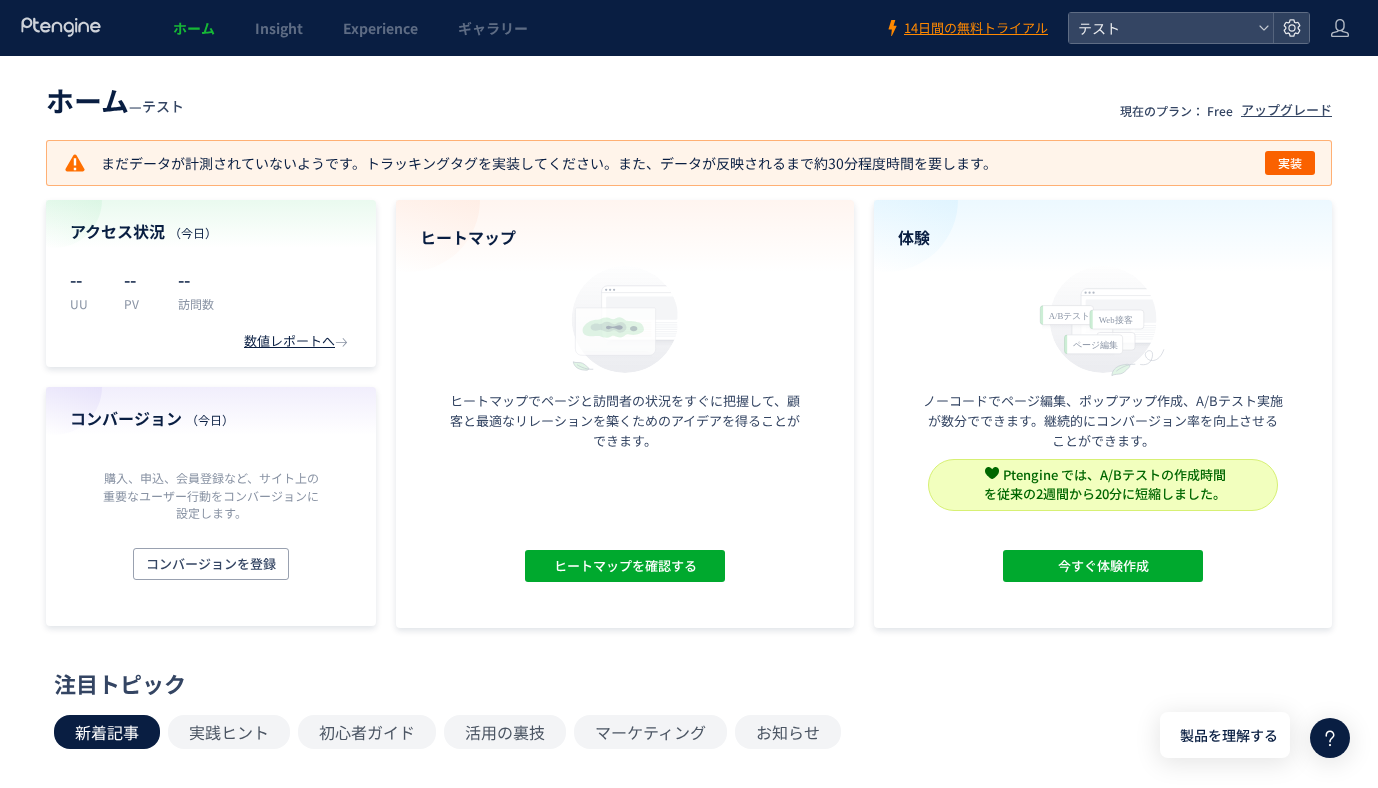 scroll, scrollTop: 0, scrollLeft: 0, axis: both 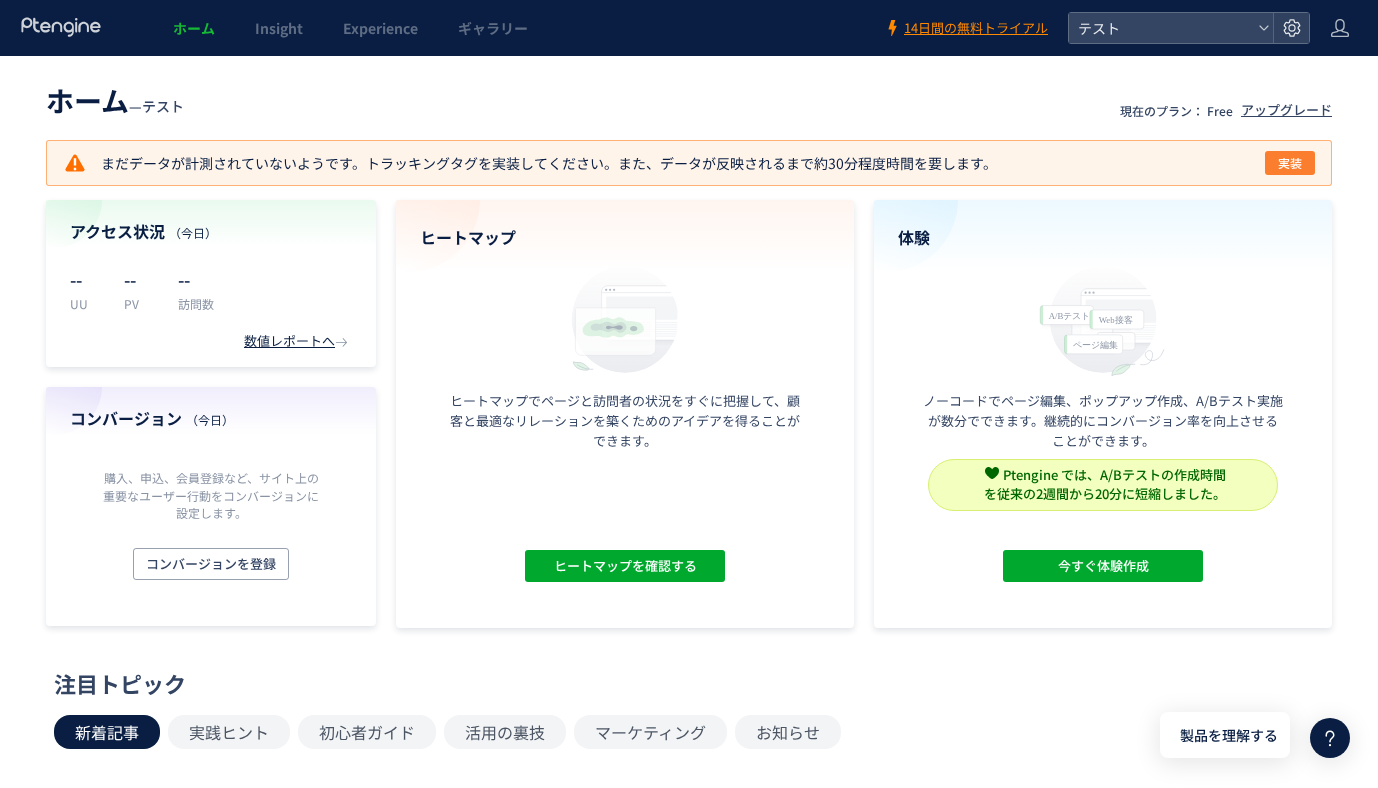 click on "実装" at bounding box center (1290, 163) 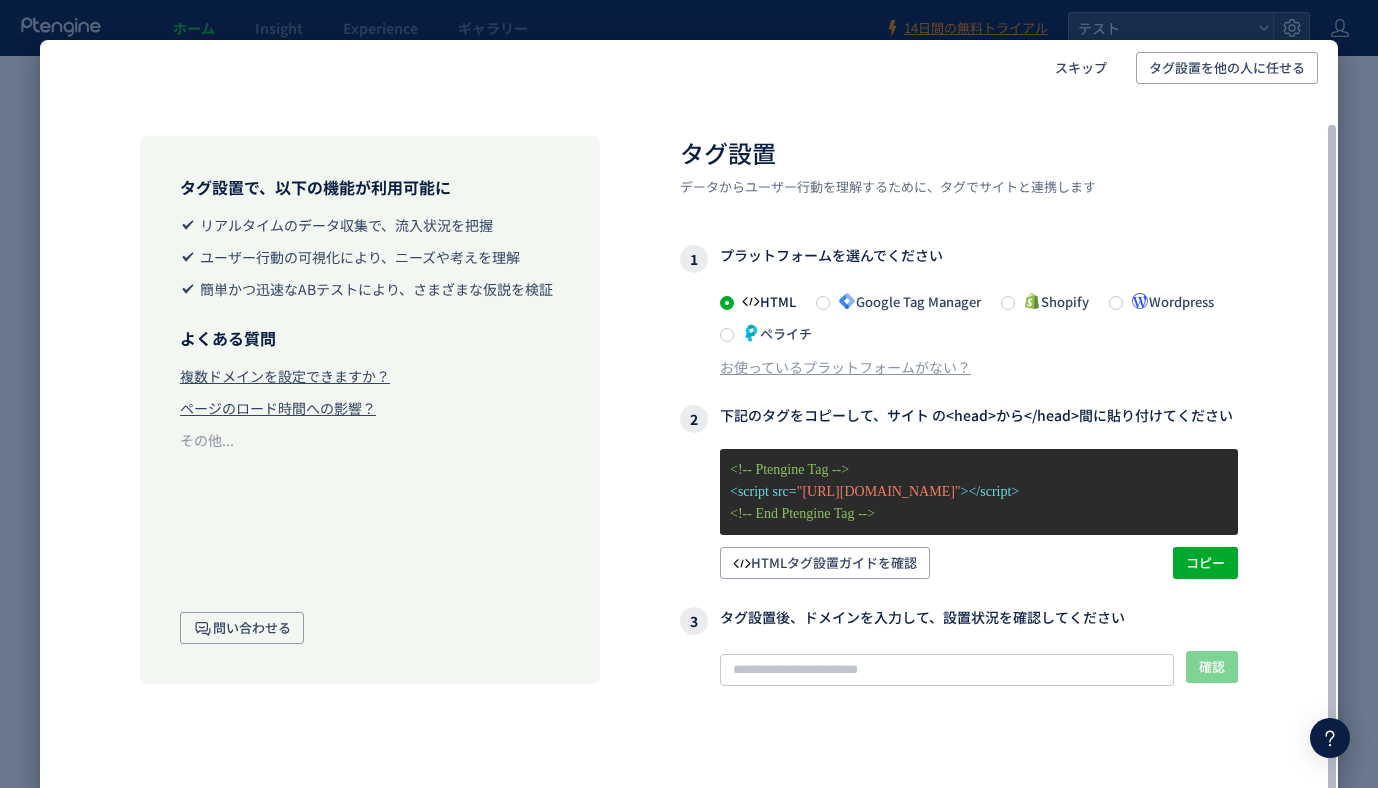 scroll, scrollTop: 31, scrollLeft: 0, axis: vertical 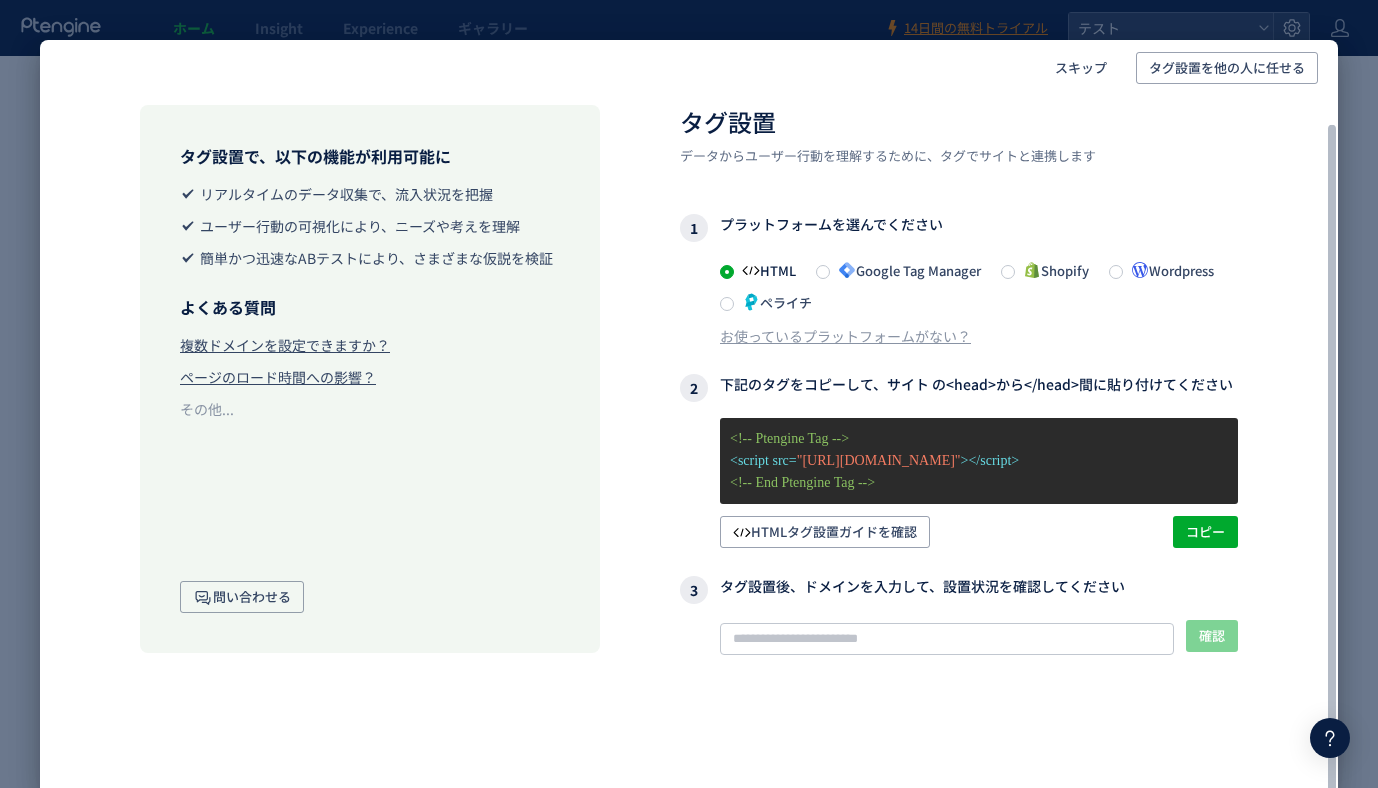 click on "Wordpress" at bounding box center (1168, 270) 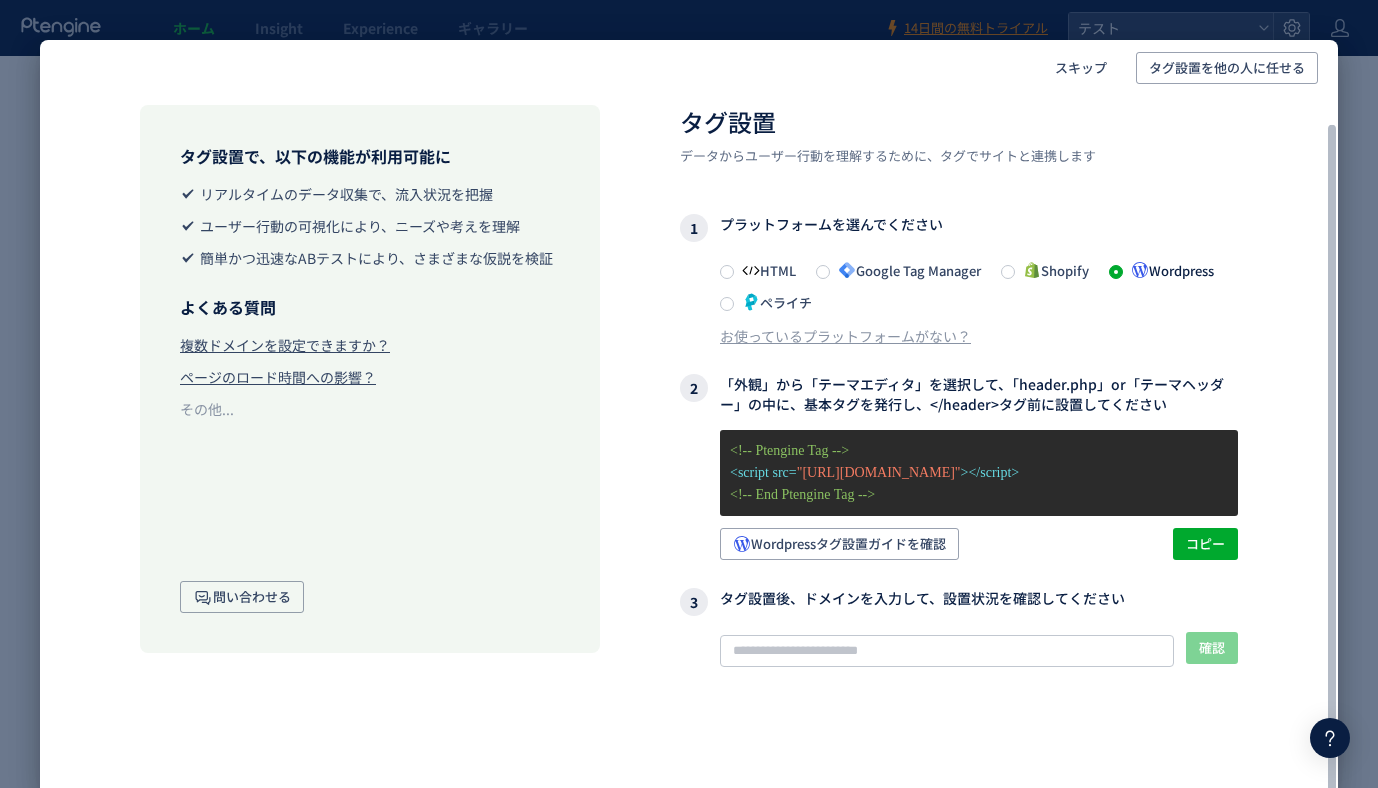 scroll, scrollTop: 43, scrollLeft: 0, axis: vertical 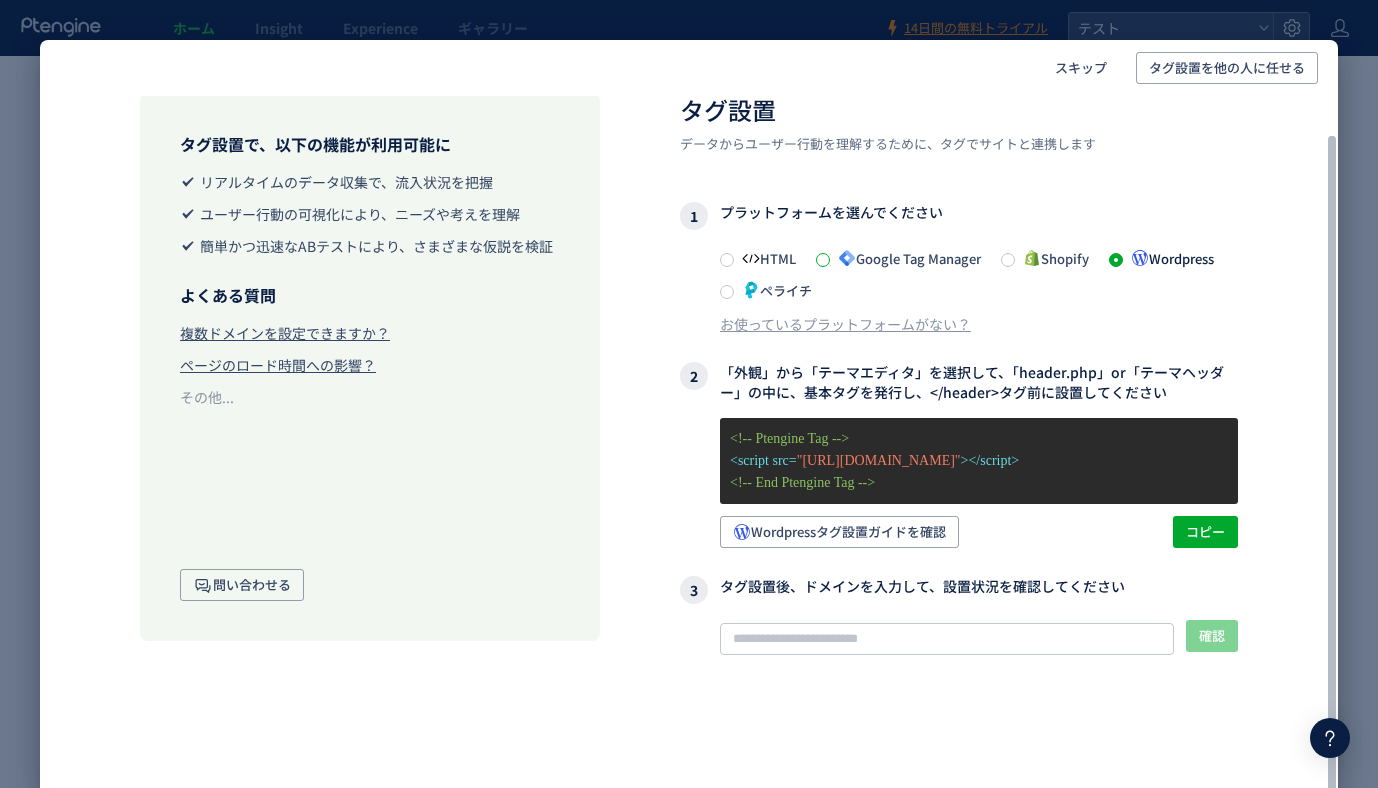 click at bounding box center [823, 260] 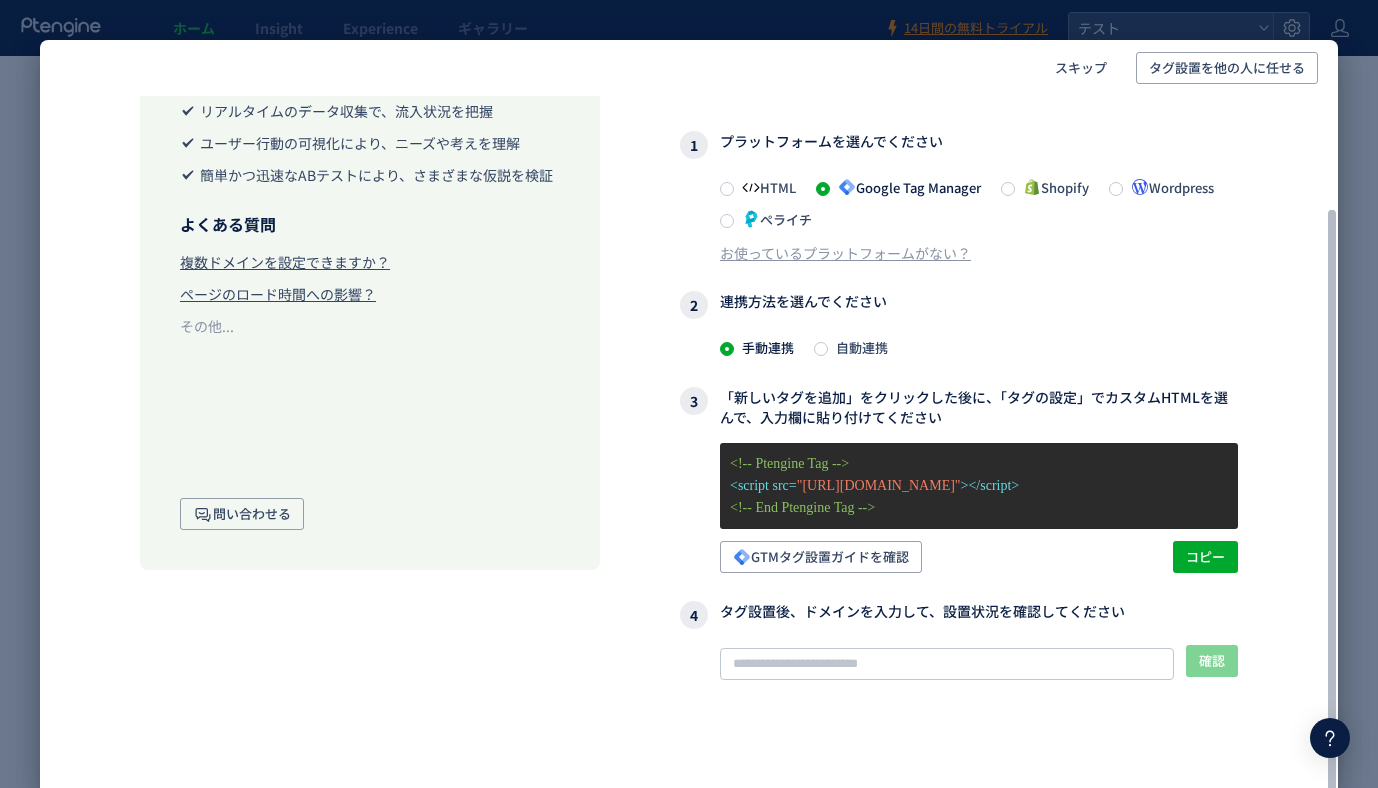 scroll, scrollTop: 139, scrollLeft: 0, axis: vertical 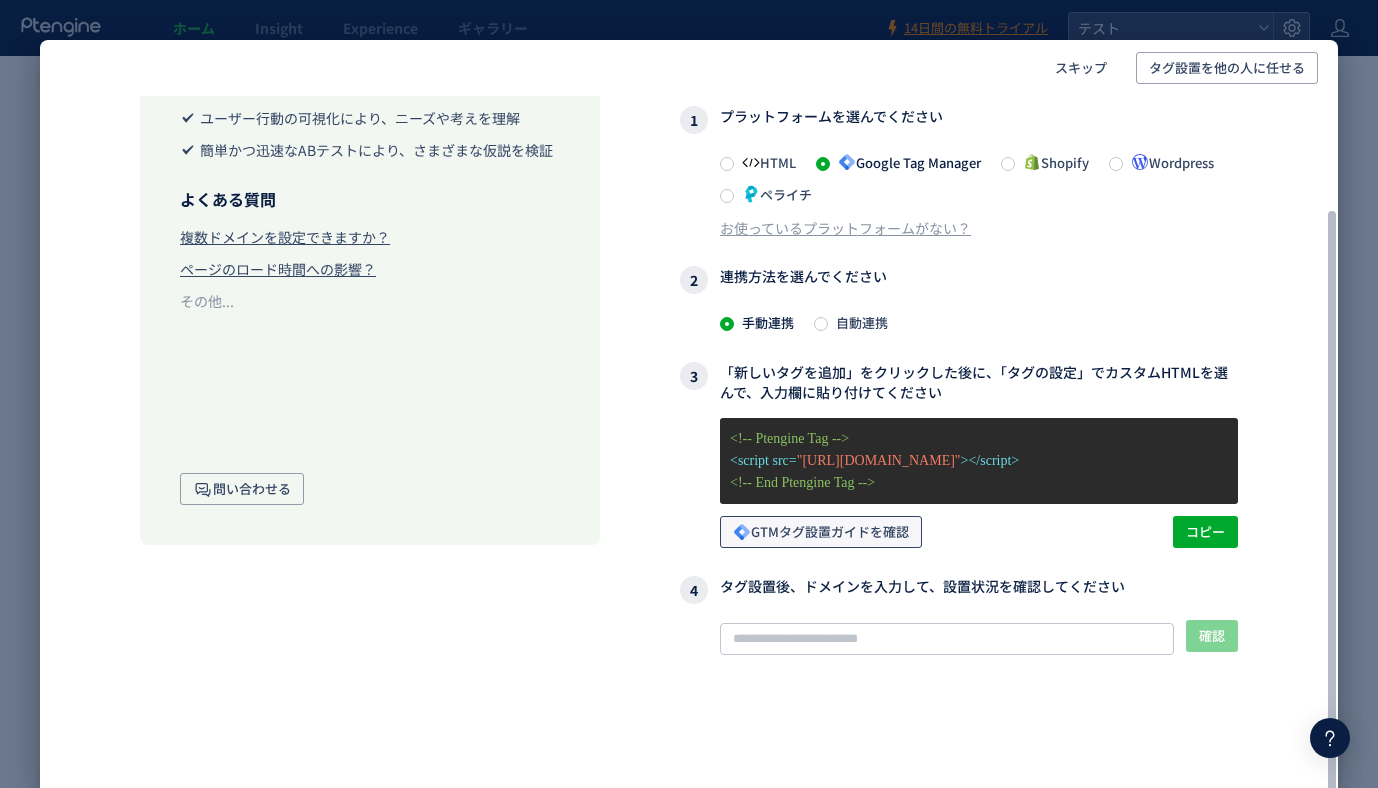 click on "GTMタグ設置ガイドを確認" at bounding box center (821, 532) 